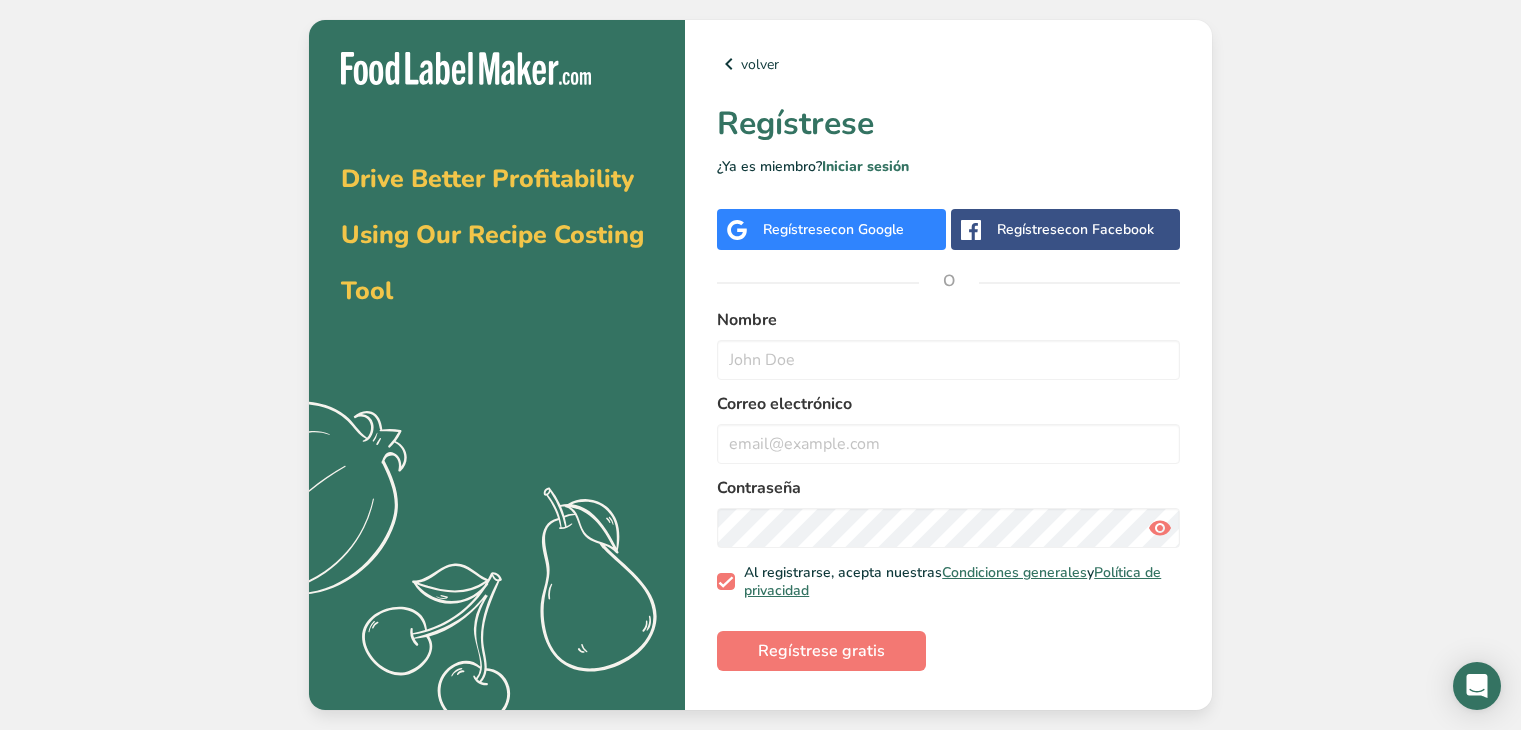 scroll, scrollTop: 0, scrollLeft: 0, axis: both 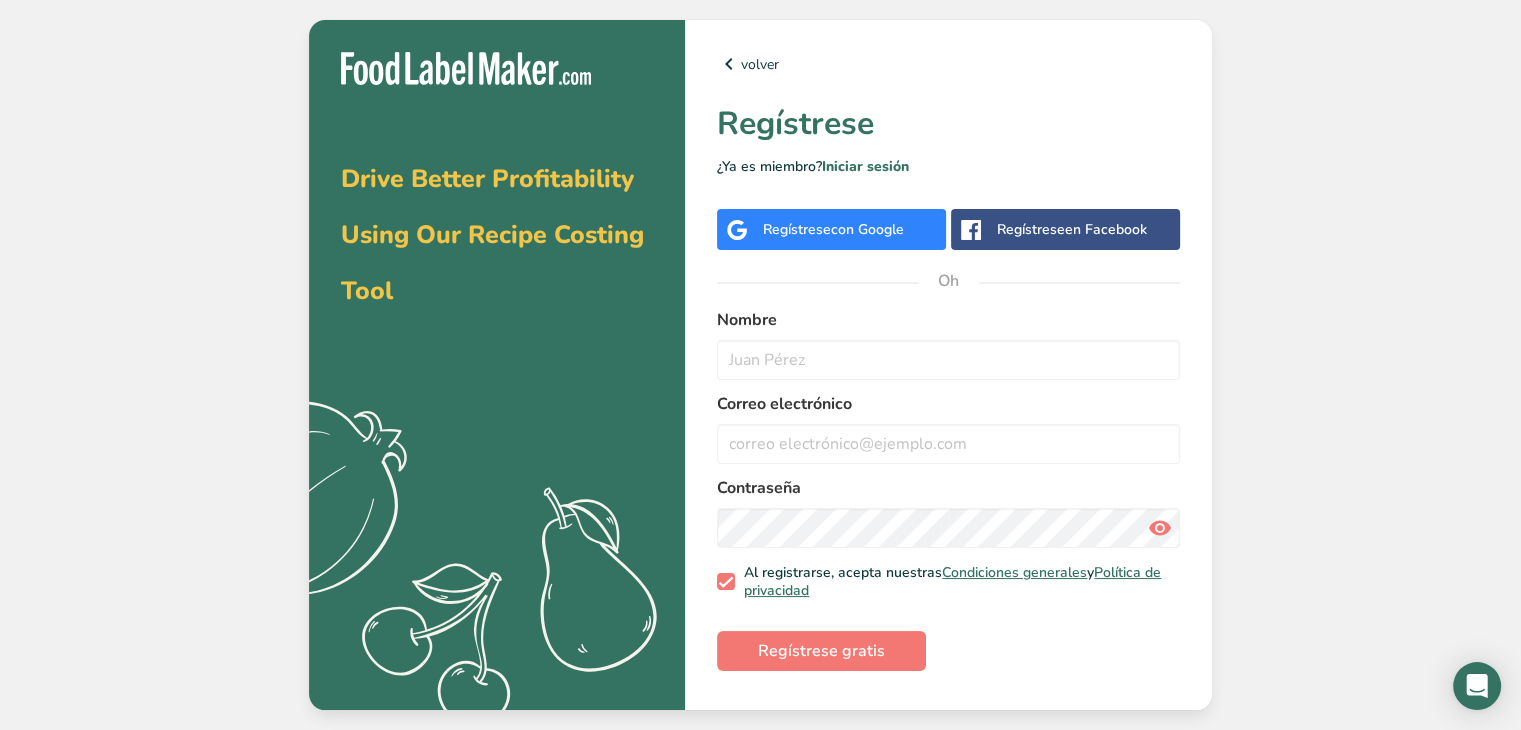 click on "Regístrese  en Facebook" at bounding box center [1072, 229] 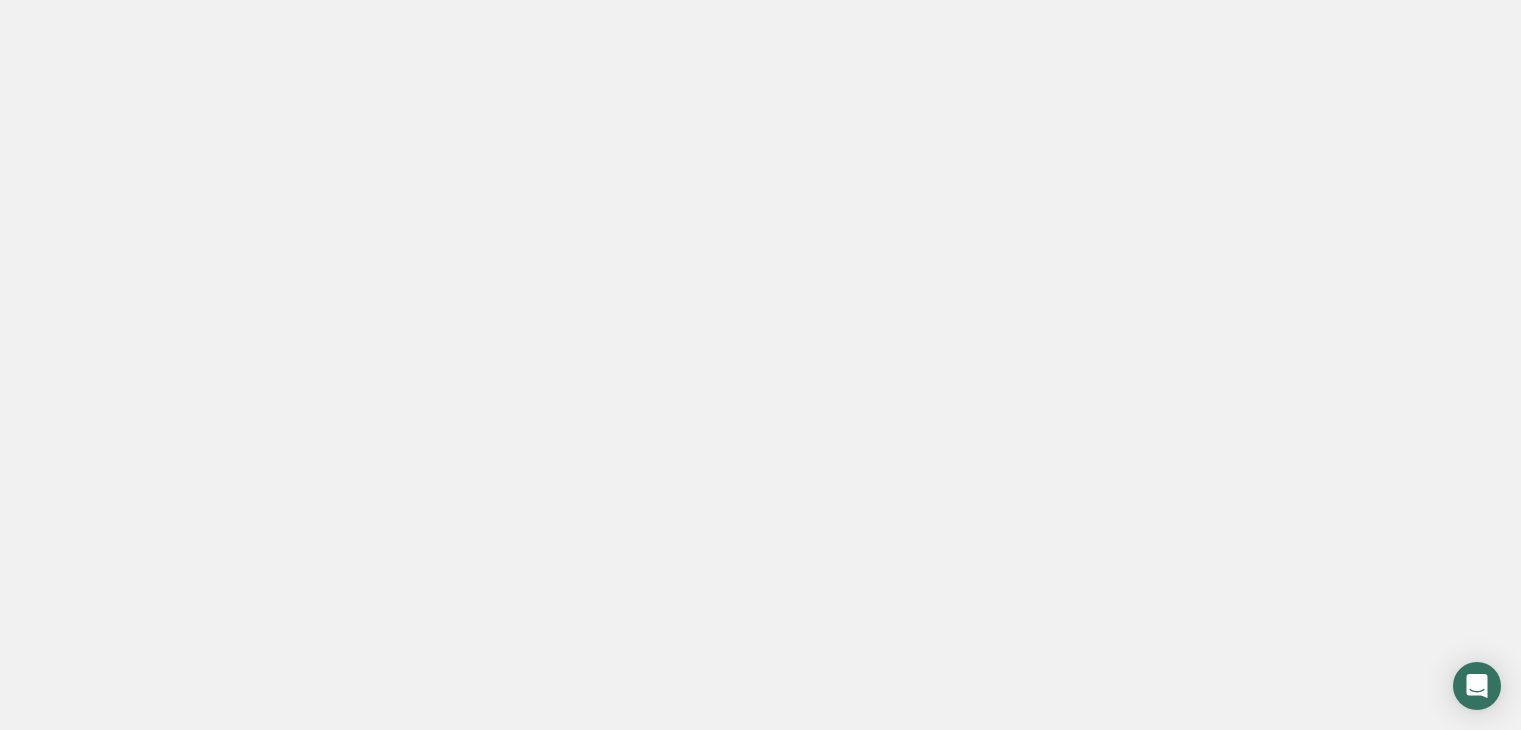 scroll, scrollTop: 0, scrollLeft: 0, axis: both 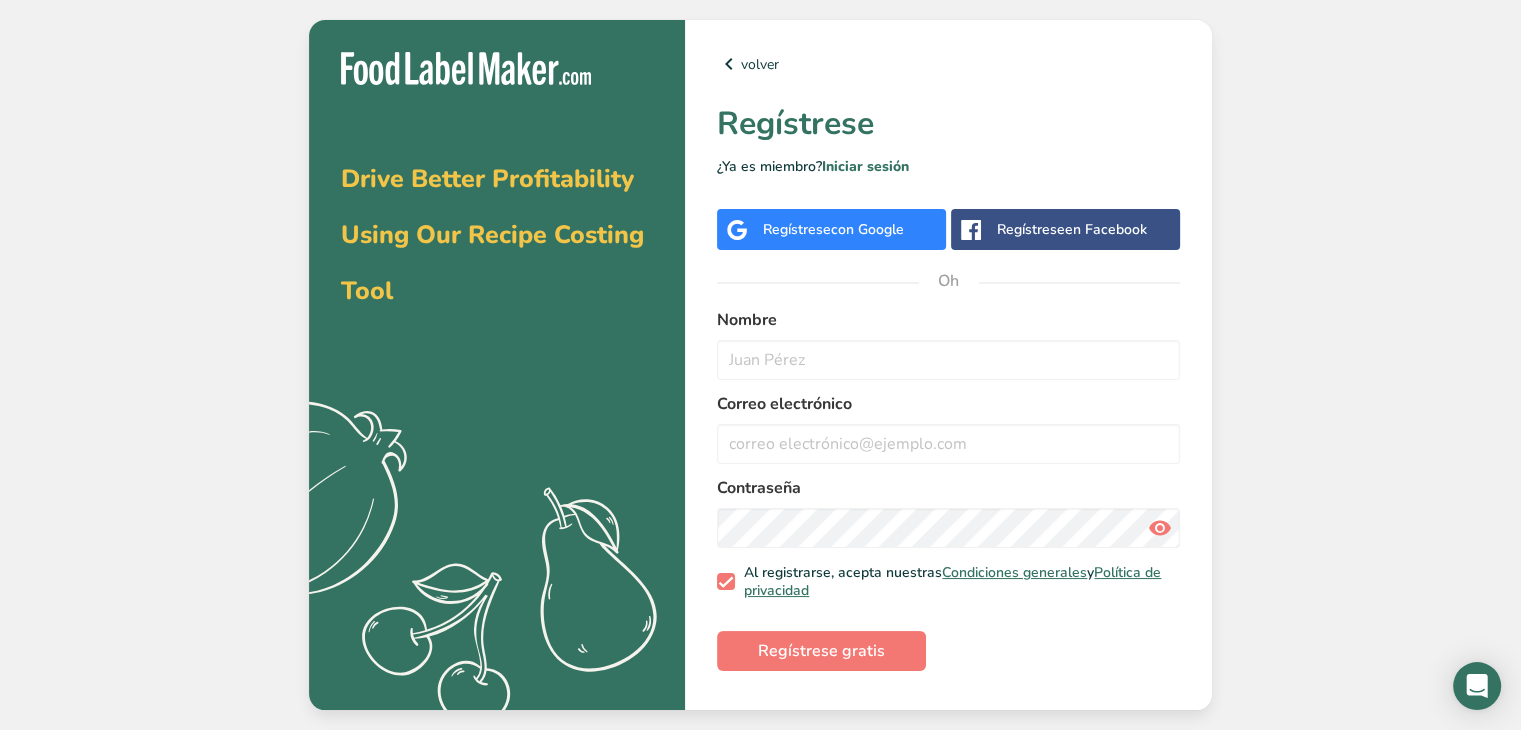 click on "Regístrese  con Google" at bounding box center [831, 229] 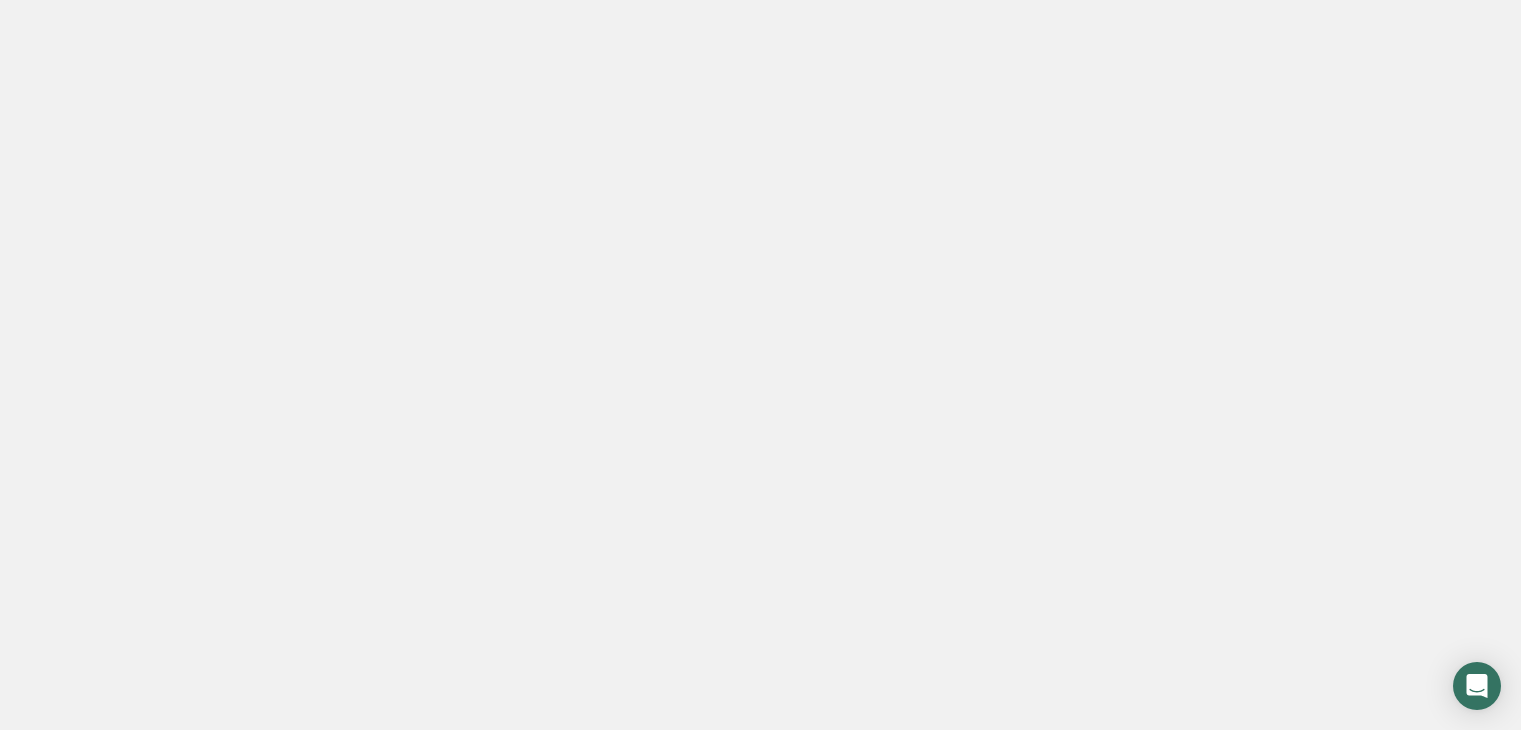 scroll, scrollTop: 0, scrollLeft: 0, axis: both 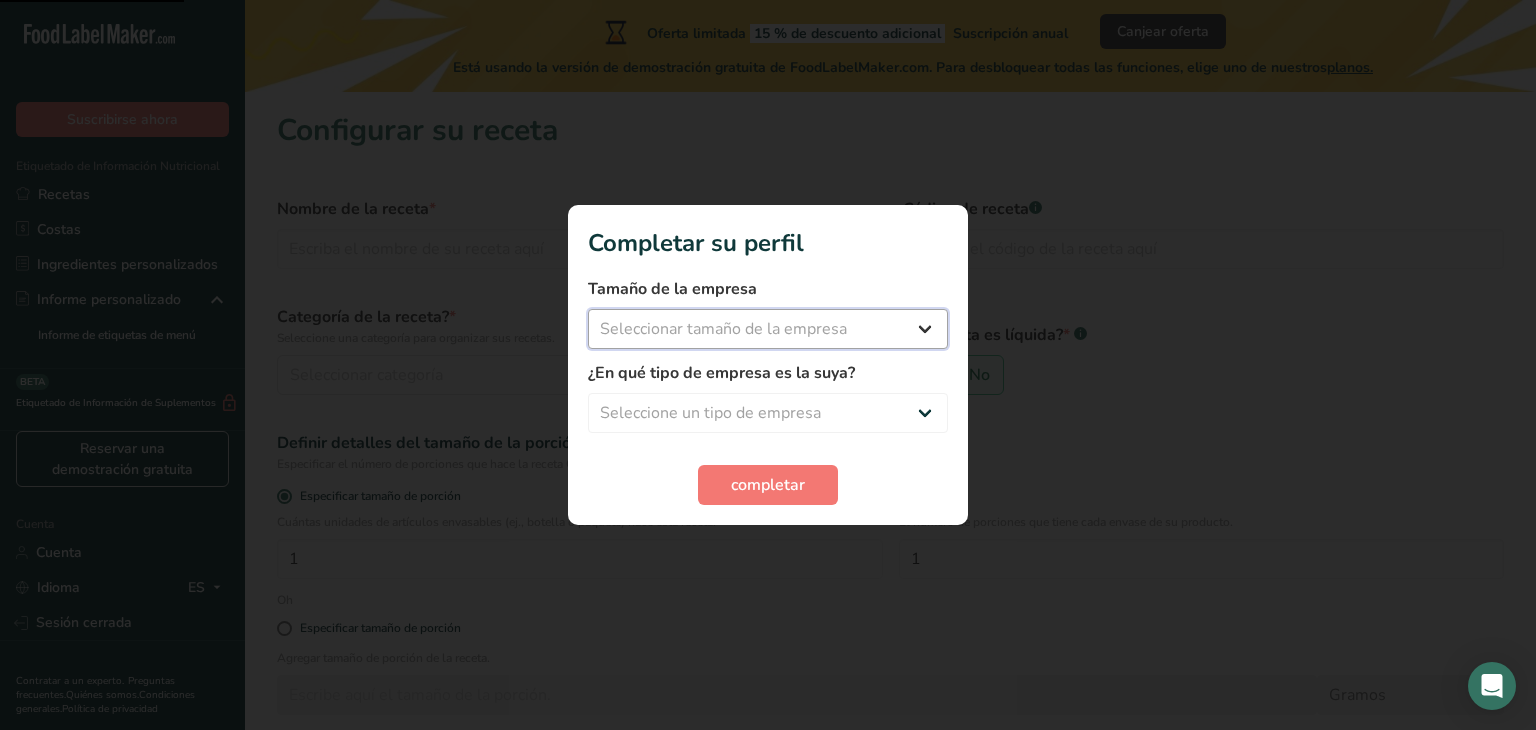 click on "Seleccionar tamaño de la empresa" at bounding box center [768, 329] 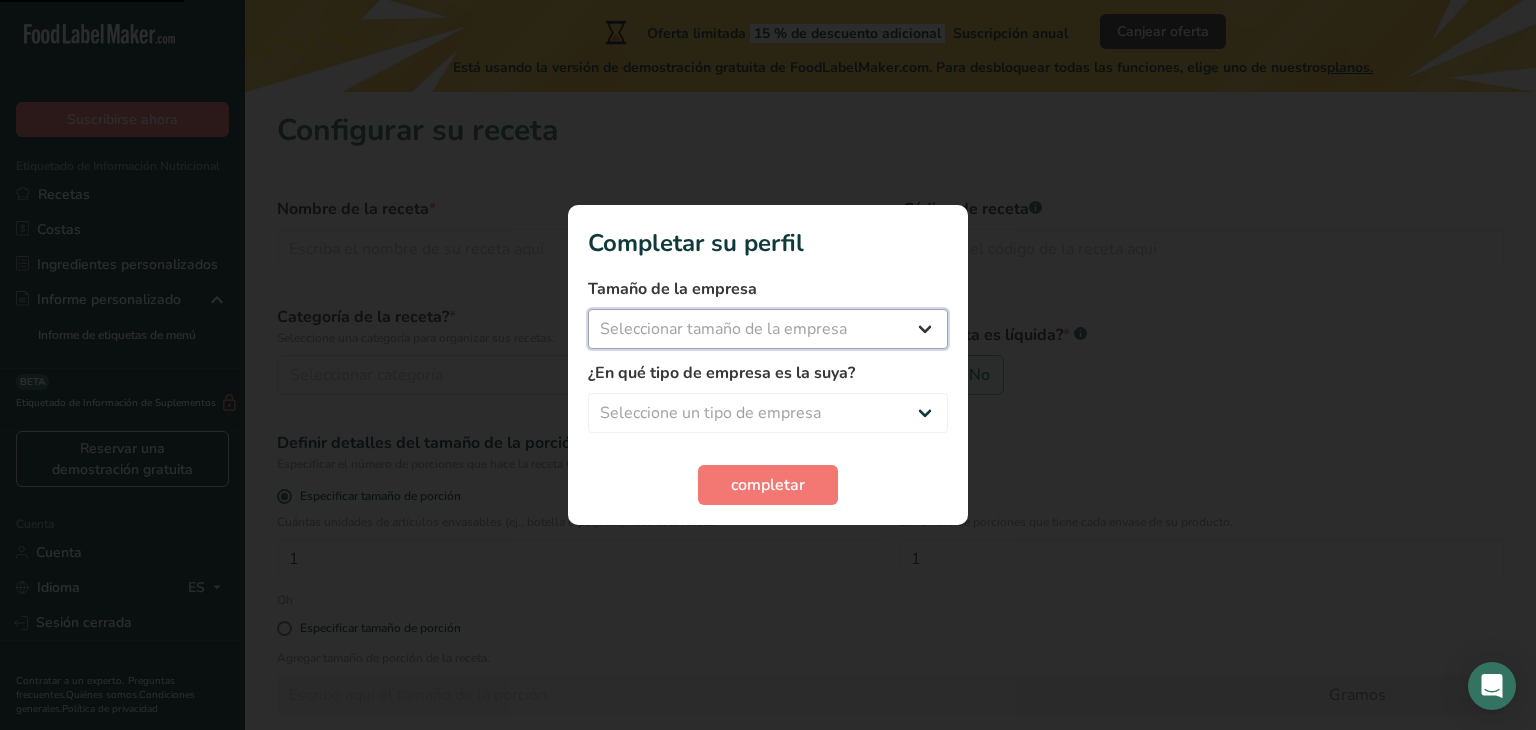 select on "1" 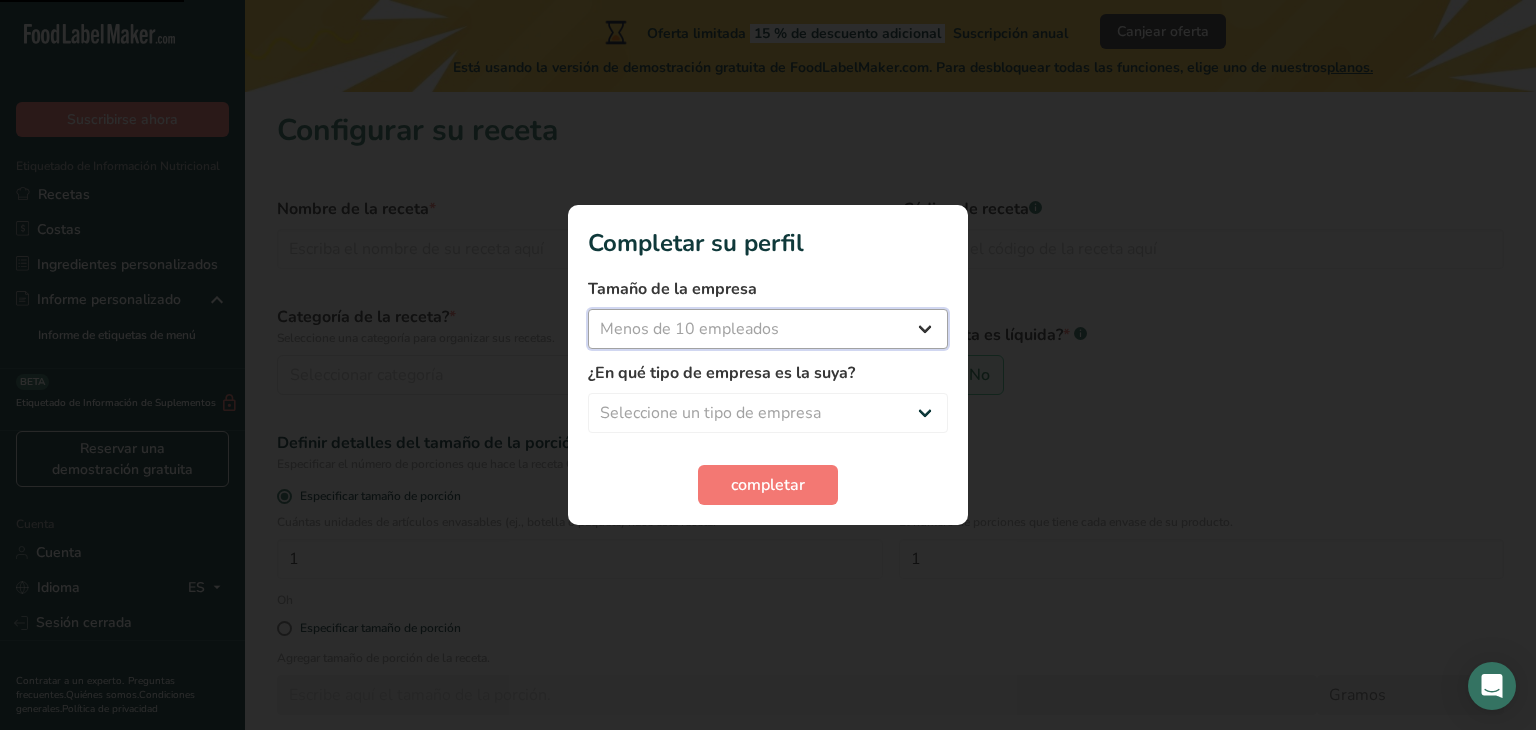 click on "Seleccionar tamaño de la empresa
Menos de 10 empleados
De 10 a 50 empleados
De 51 a 500 empleados
Más de 500 empleados" at bounding box center [768, 329] 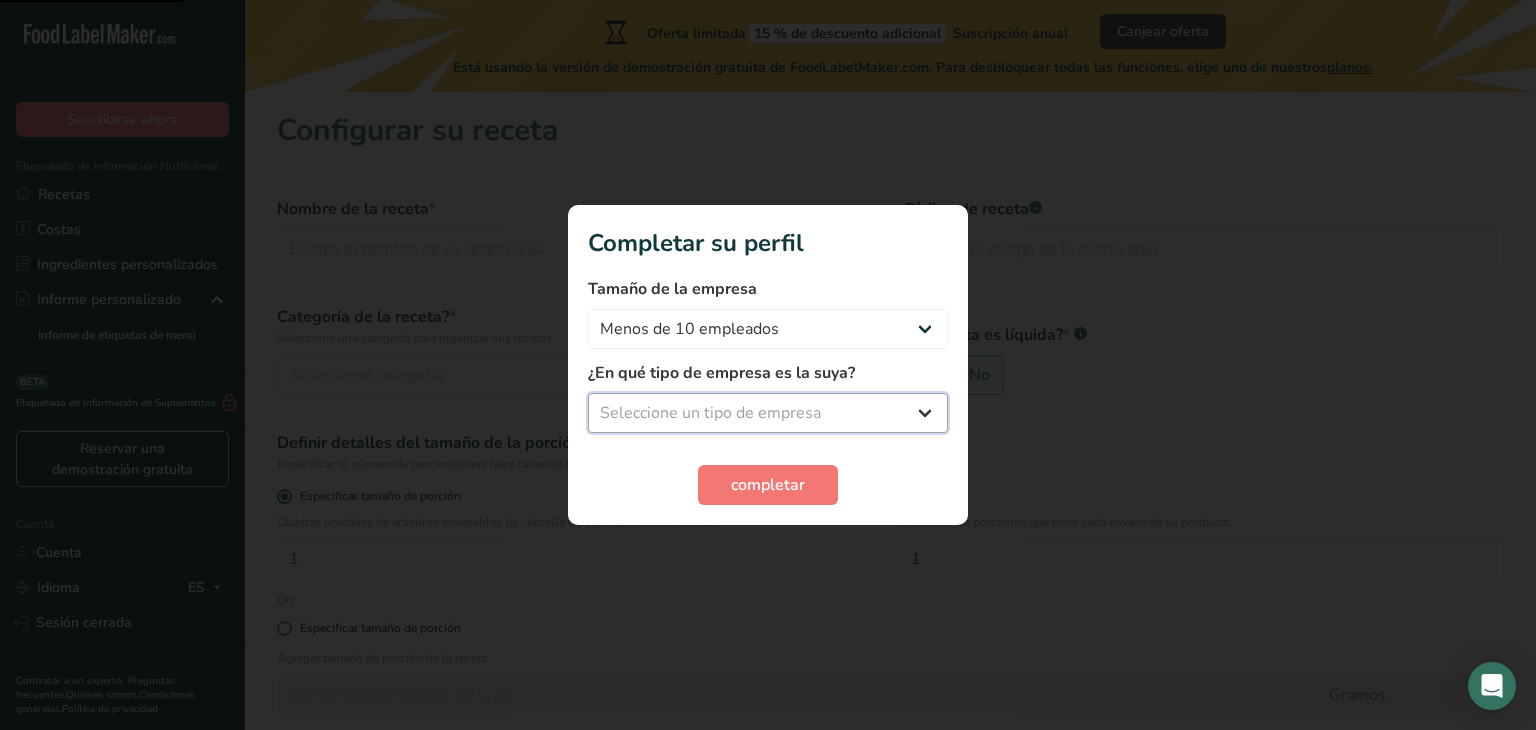 click on "Seleccione un tipo de empresa
Fabricante de alimentos envasados
Restaurante y cafetería
Panadería
Empresa de comidas preparadas y cáterin
Nutricionista
Bloguero gastronómico
Entrenador personal
Otro" at bounding box center [768, 413] 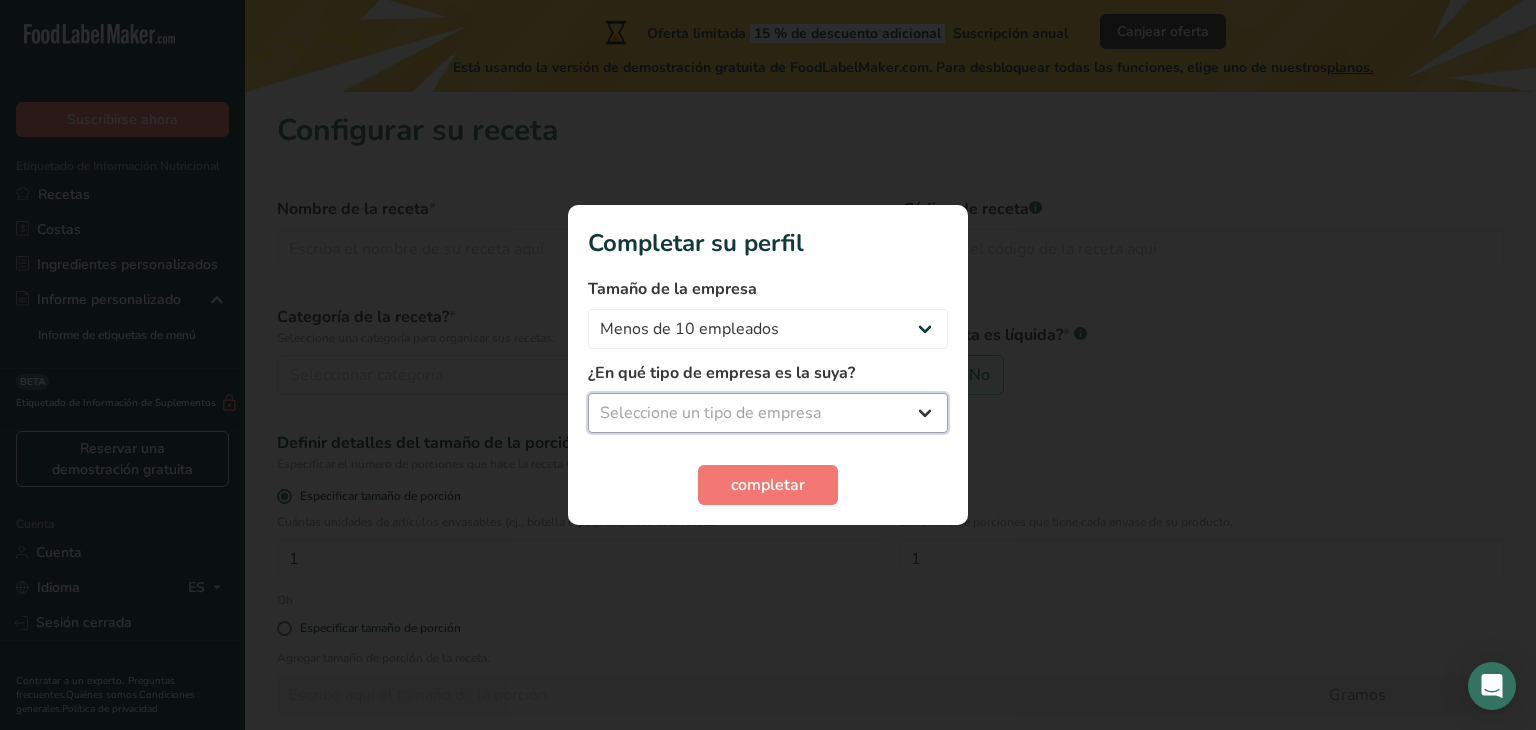 select on "1" 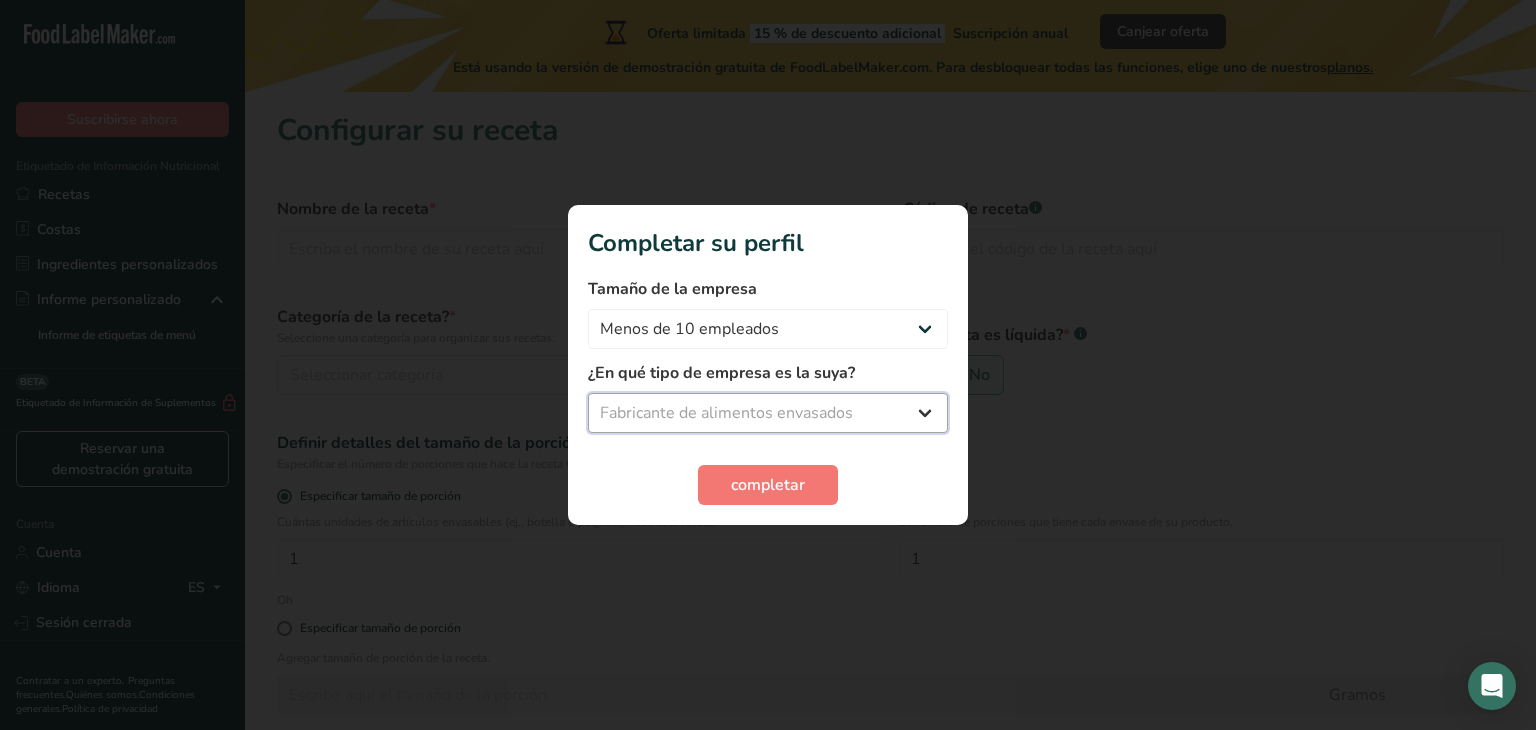 click on "Seleccione un tipo de empresa
Fabricante de alimentos envasados
Restaurante y cafetería
Panadería
Empresa de comidas preparadas y cáterin
Nutricionista
Bloguero gastronómico
Entrenador personal
Otro" at bounding box center [768, 413] 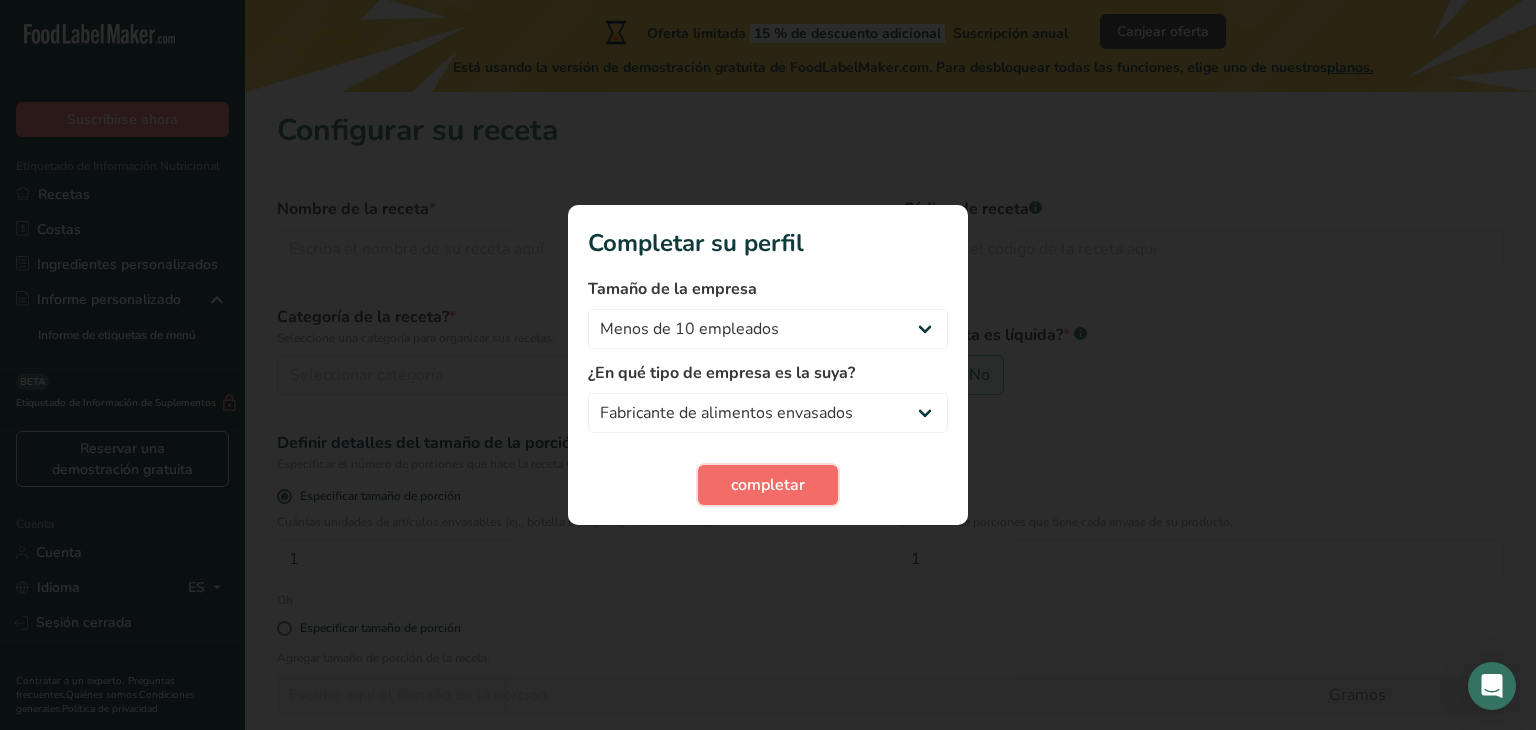 click on "completar" at bounding box center (768, 485) 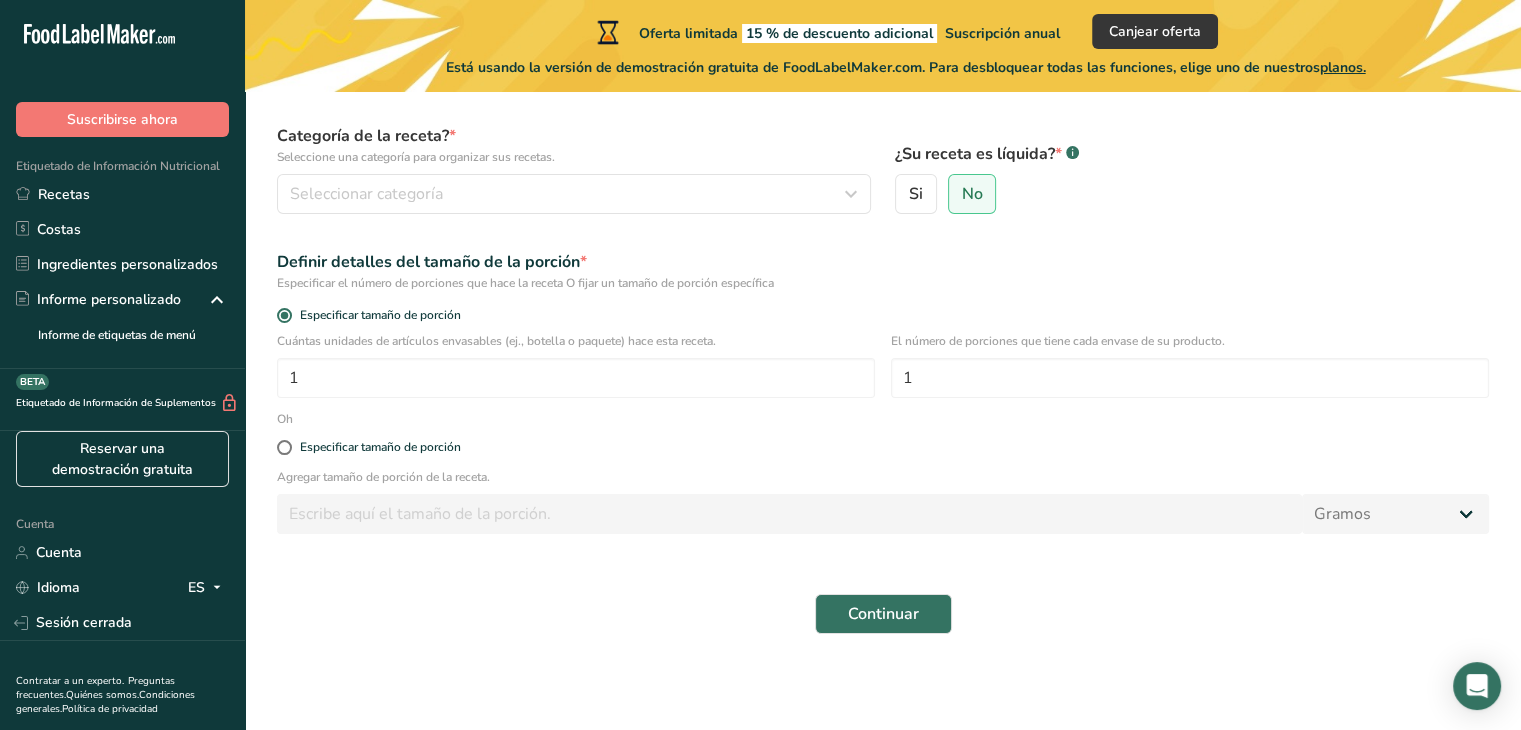 scroll, scrollTop: 0, scrollLeft: 0, axis: both 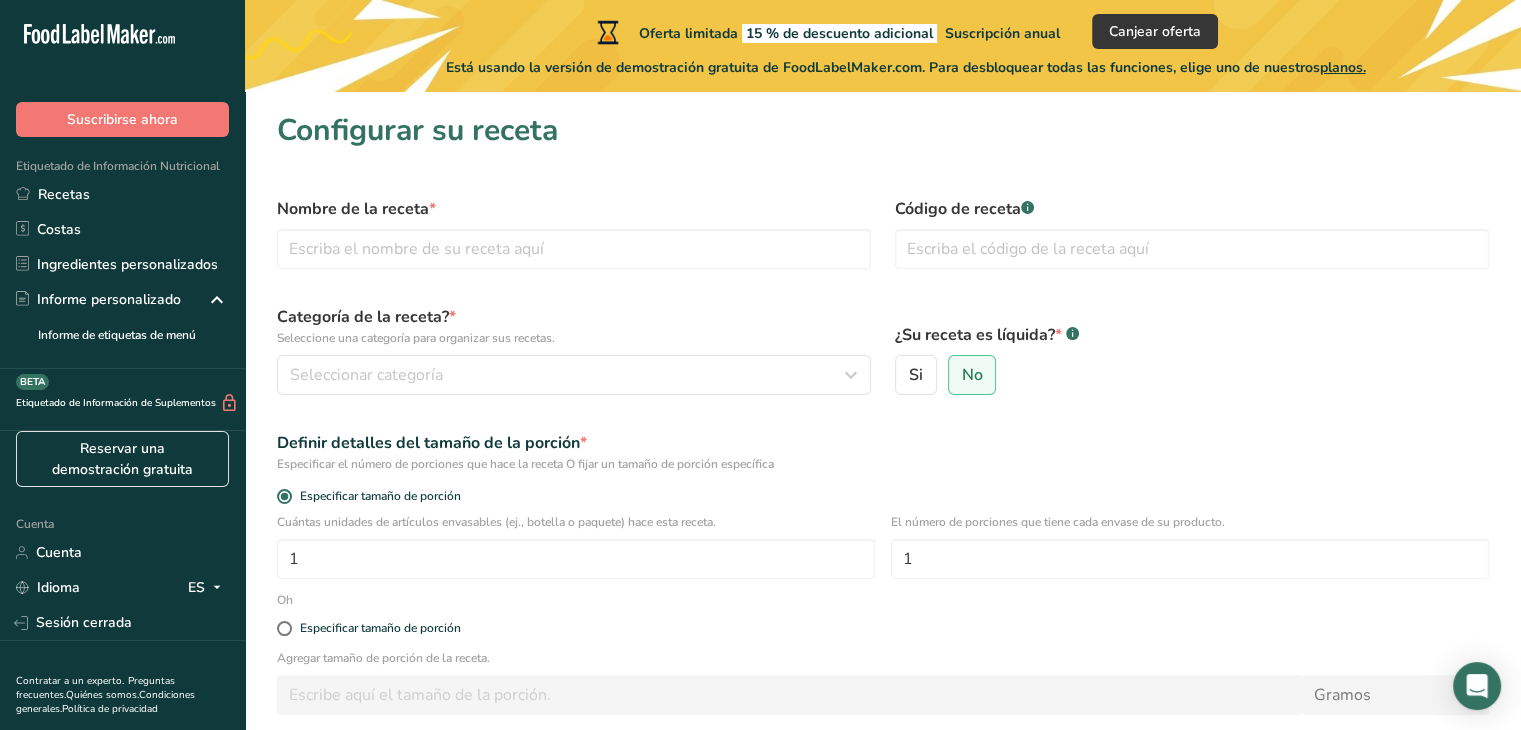 click on "Nombre de la receta  *" at bounding box center (574, 233) 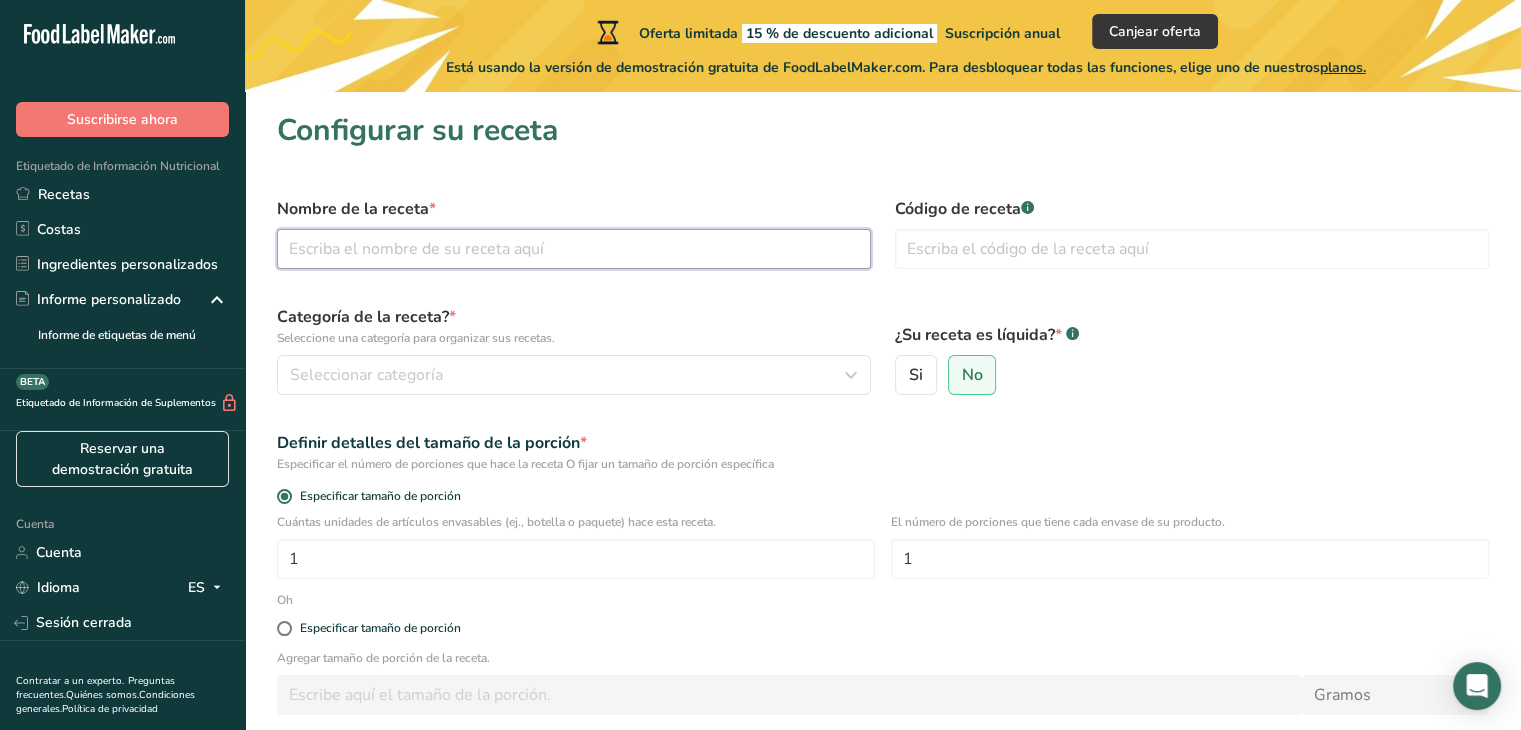 click at bounding box center [574, 249] 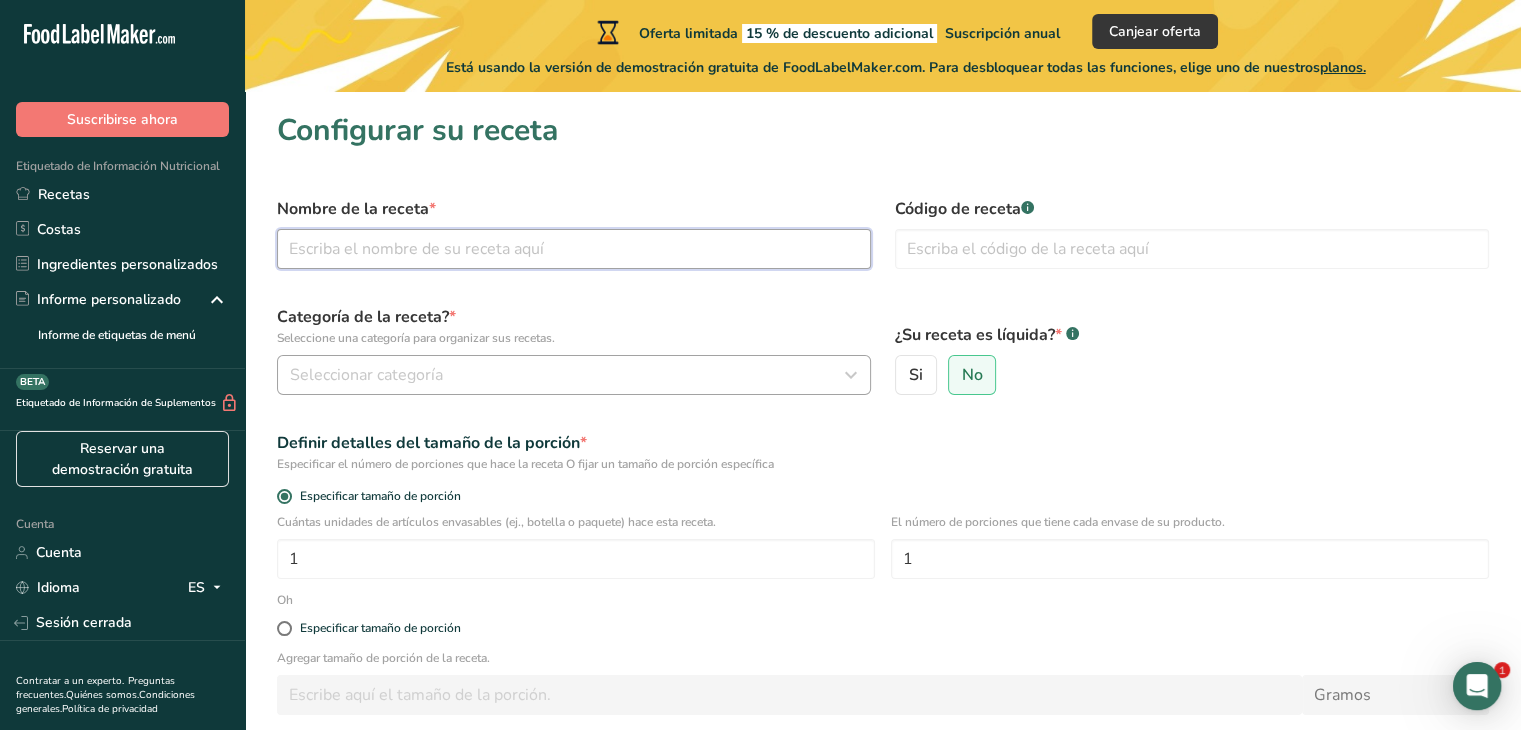 scroll, scrollTop: 0, scrollLeft: 0, axis: both 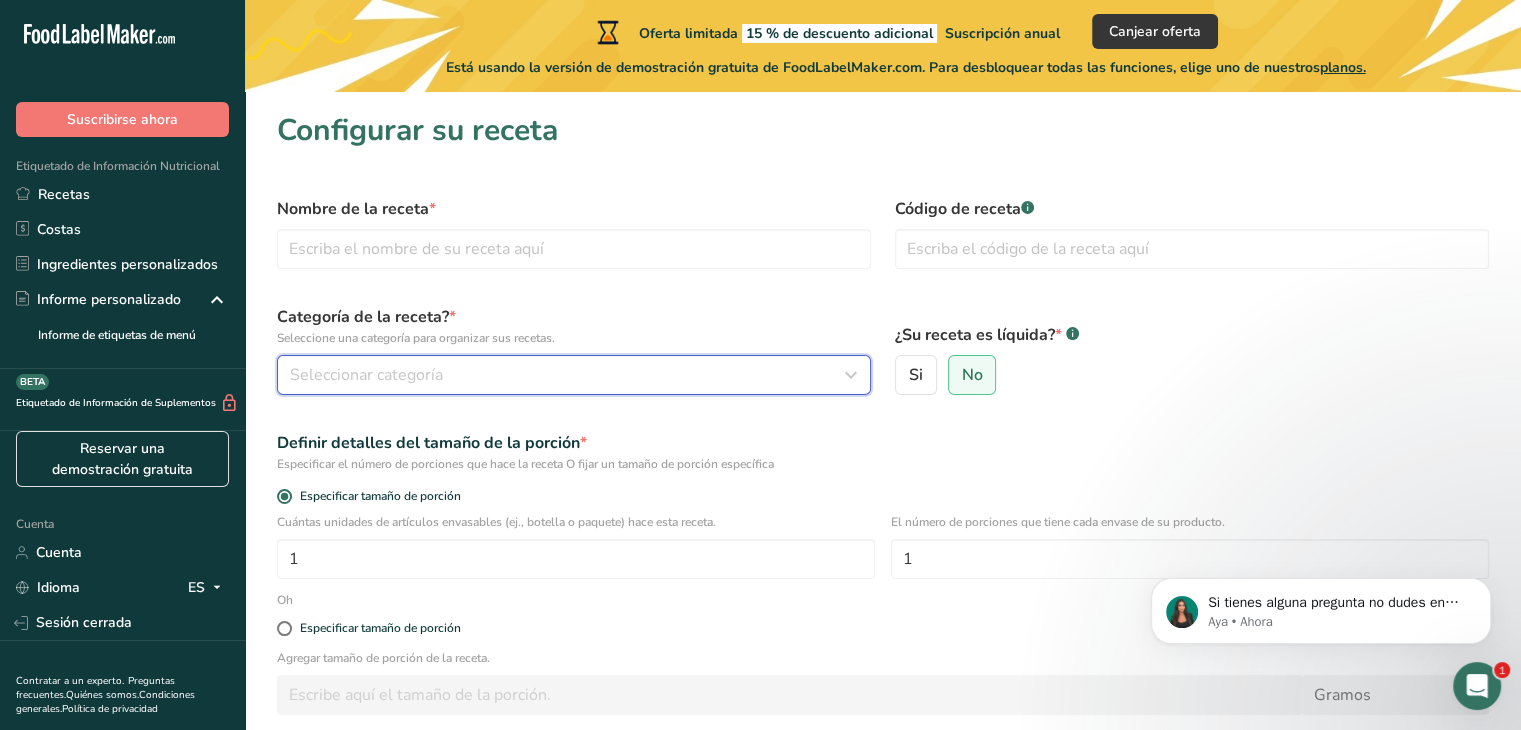 click on "Seleccionar categoría" at bounding box center [568, 375] 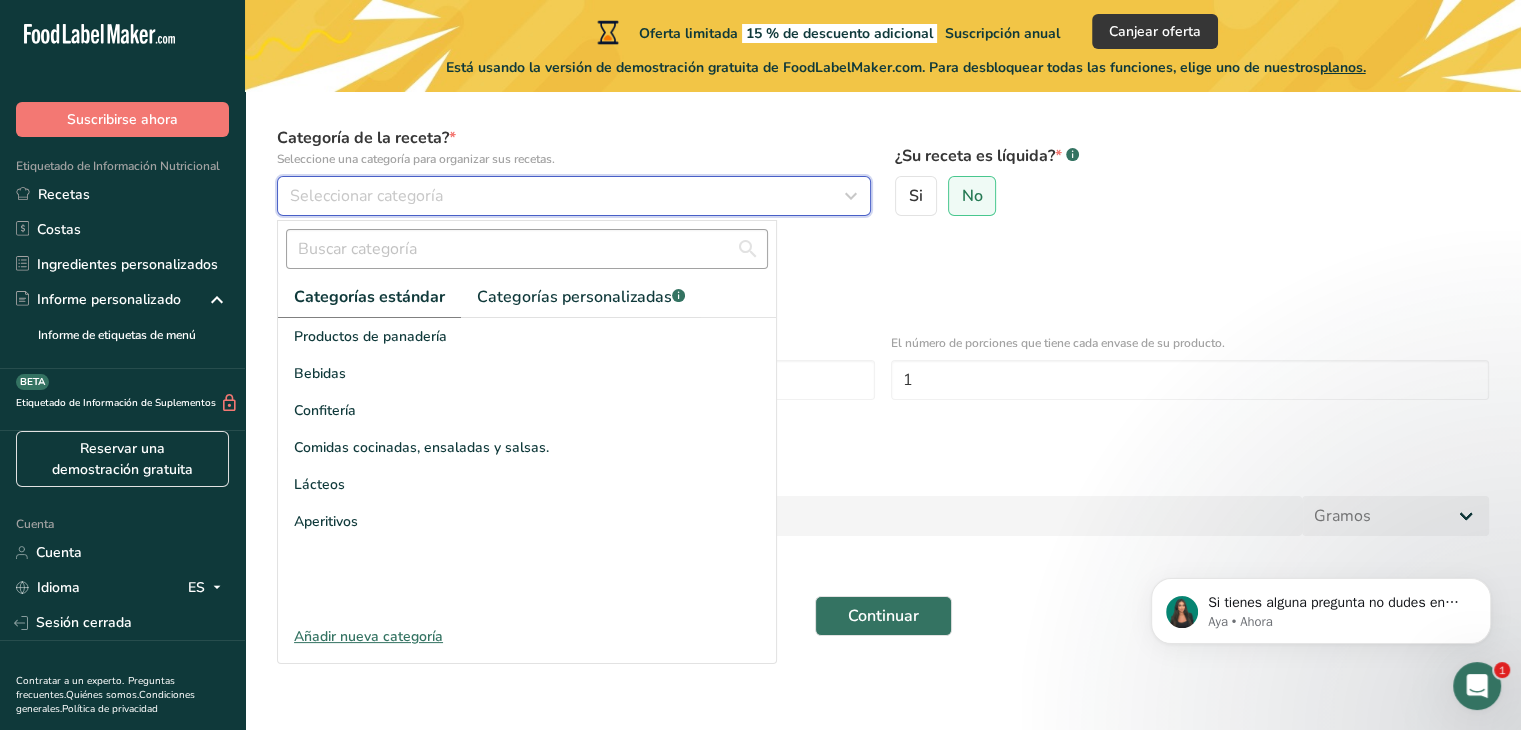 scroll, scrollTop: 181, scrollLeft: 0, axis: vertical 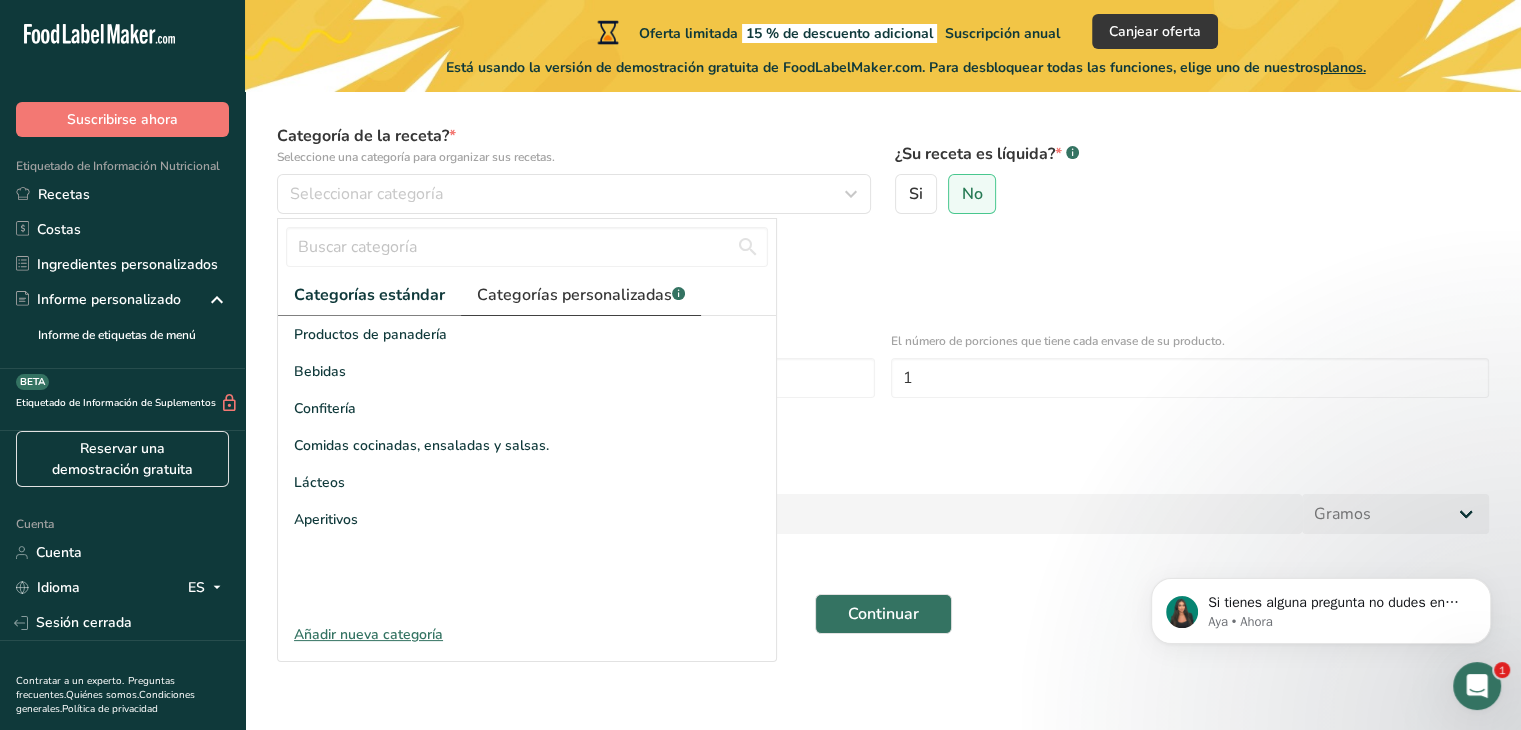 click on "Categorías personalizadas" at bounding box center (574, 295) 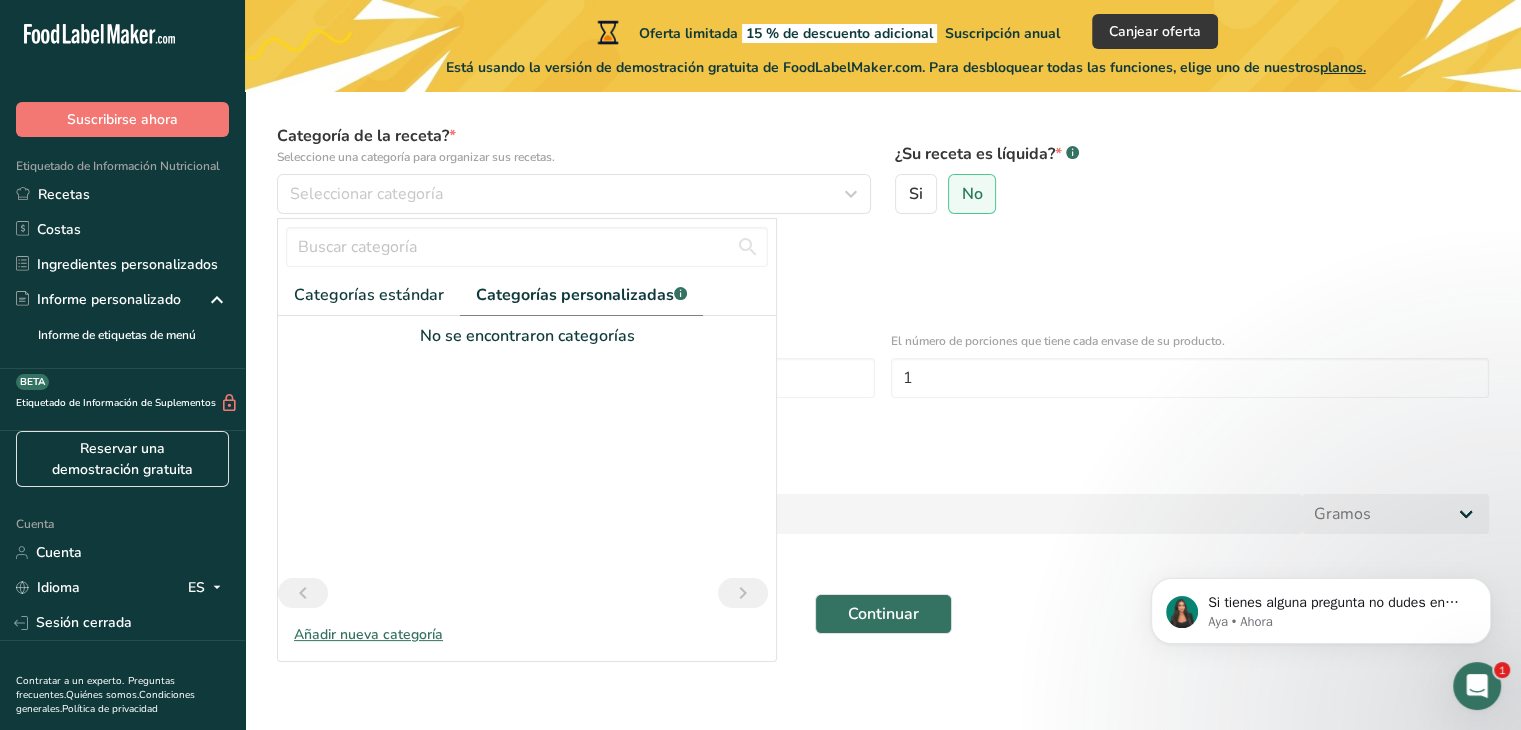 click at bounding box center (527, 463) 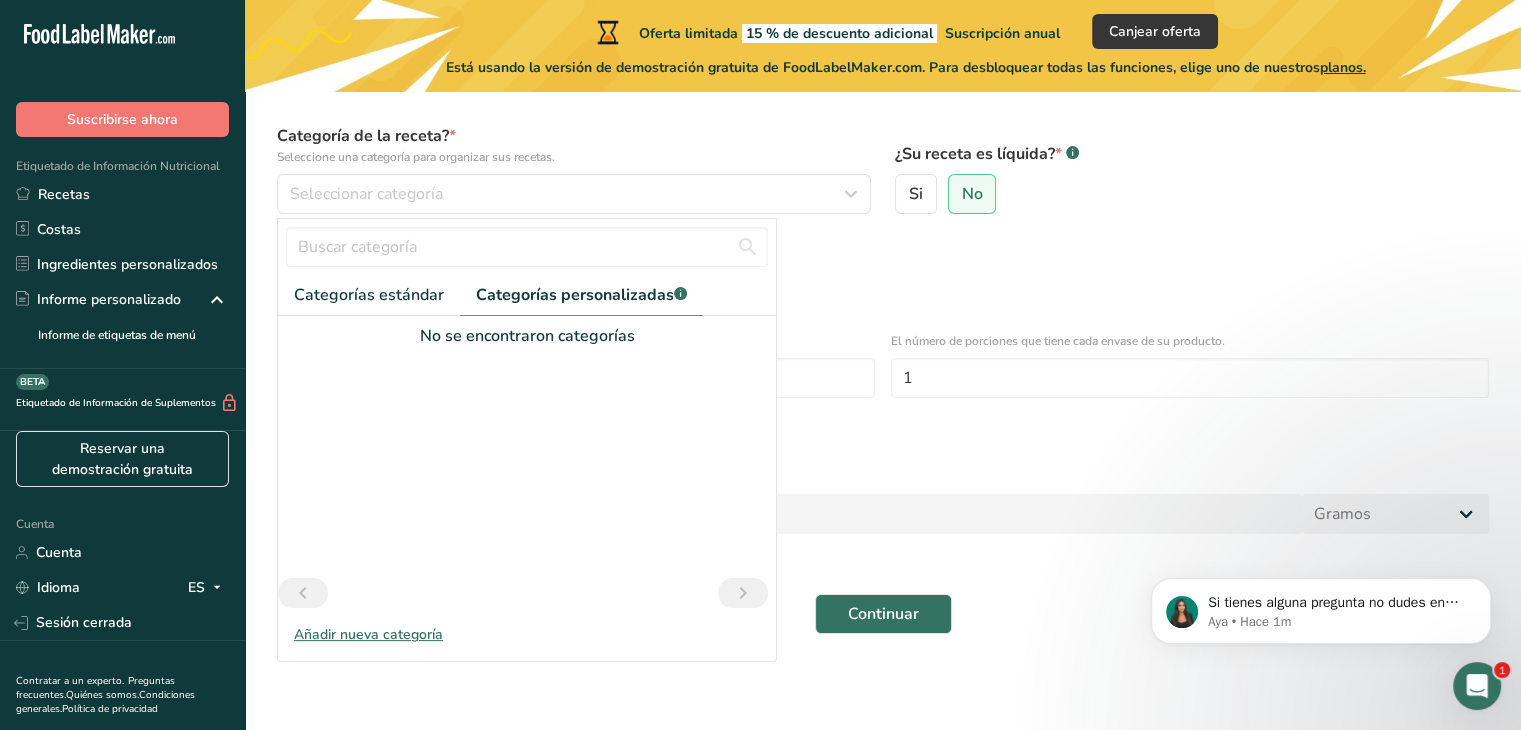 click on "No se encontraron categorías" at bounding box center (527, 336) 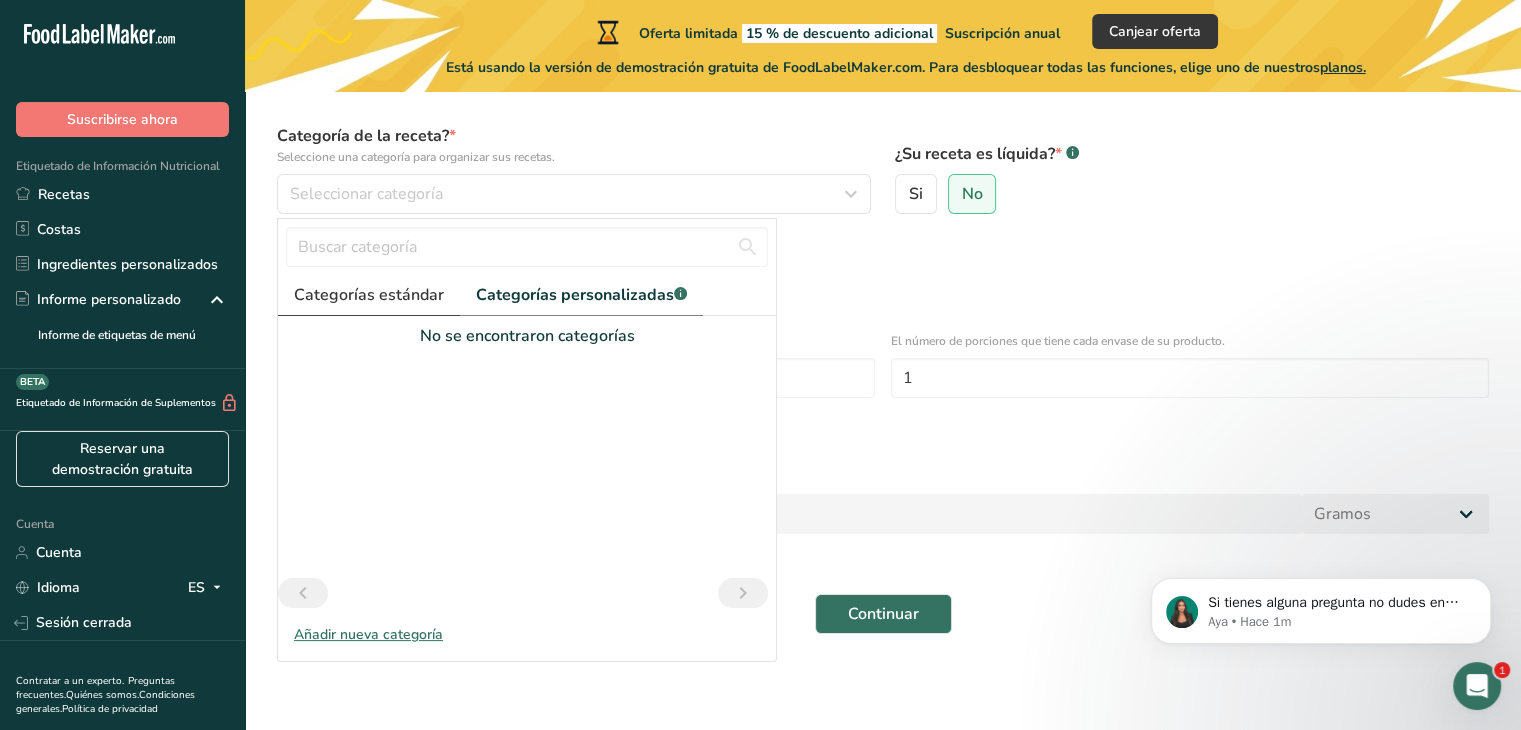 click on "Categorías estándar" at bounding box center (369, 295) 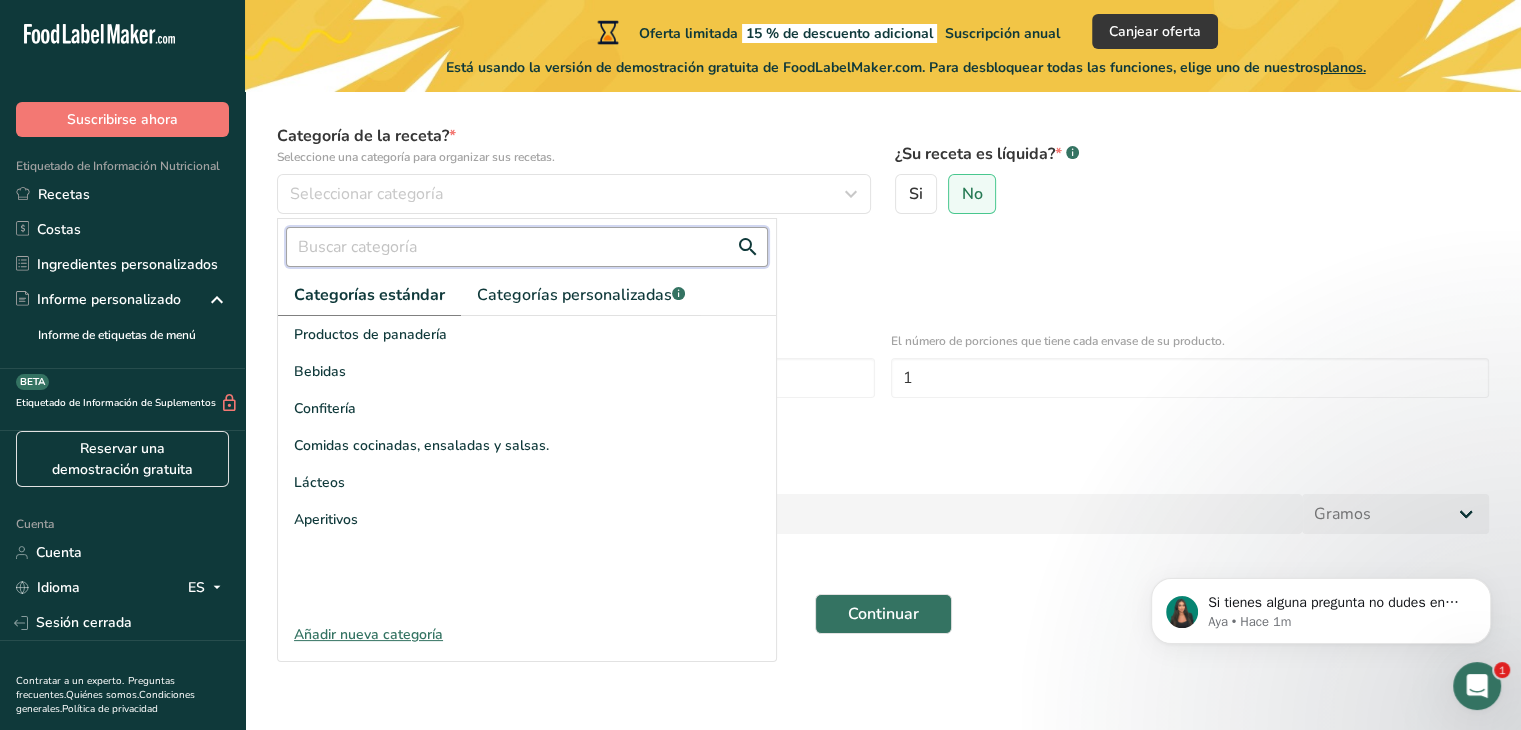 click at bounding box center [527, 247] 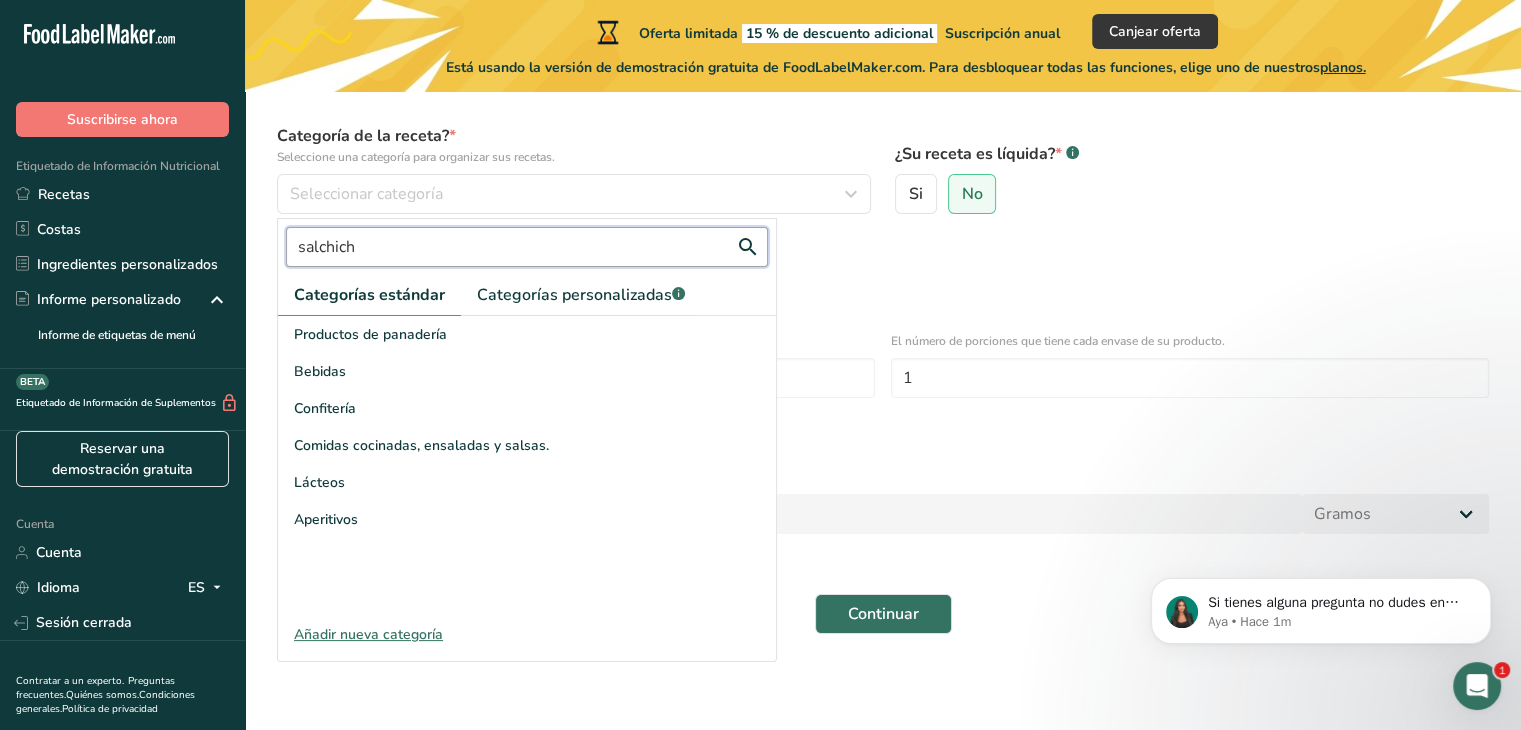 type on "salchicha" 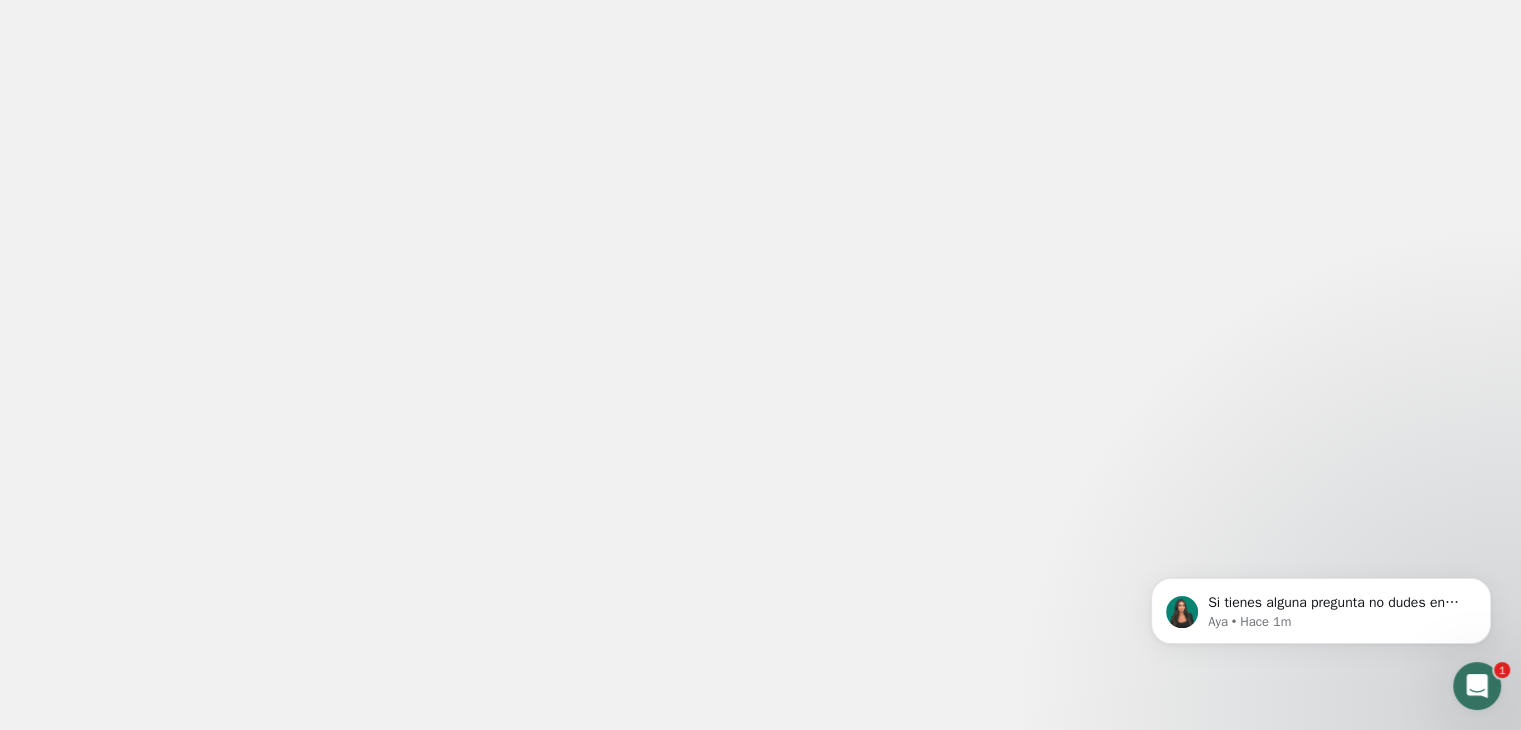 scroll, scrollTop: 0, scrollLeft: 0, axis: both 